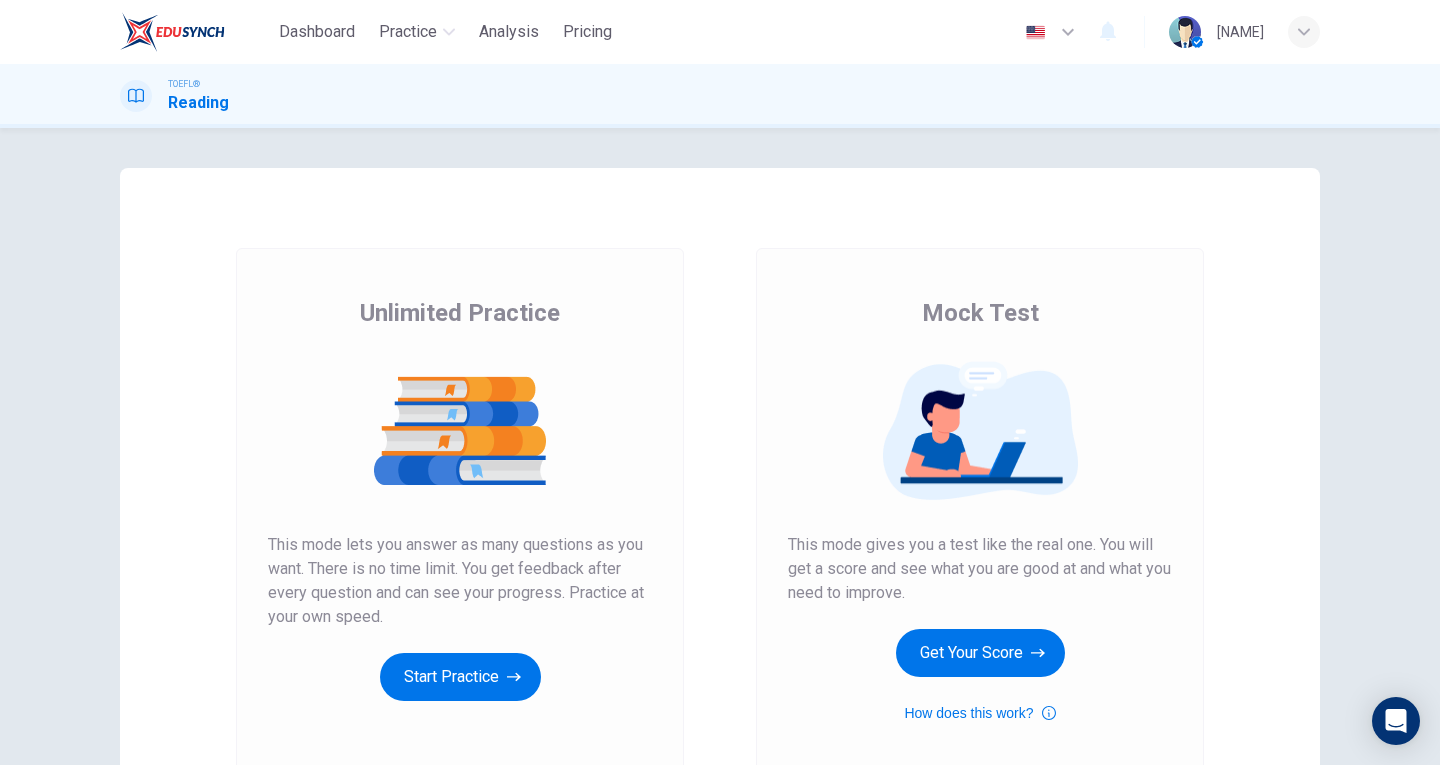 scroll, scrollTop: 0, scrollLeft: 0, axis: both 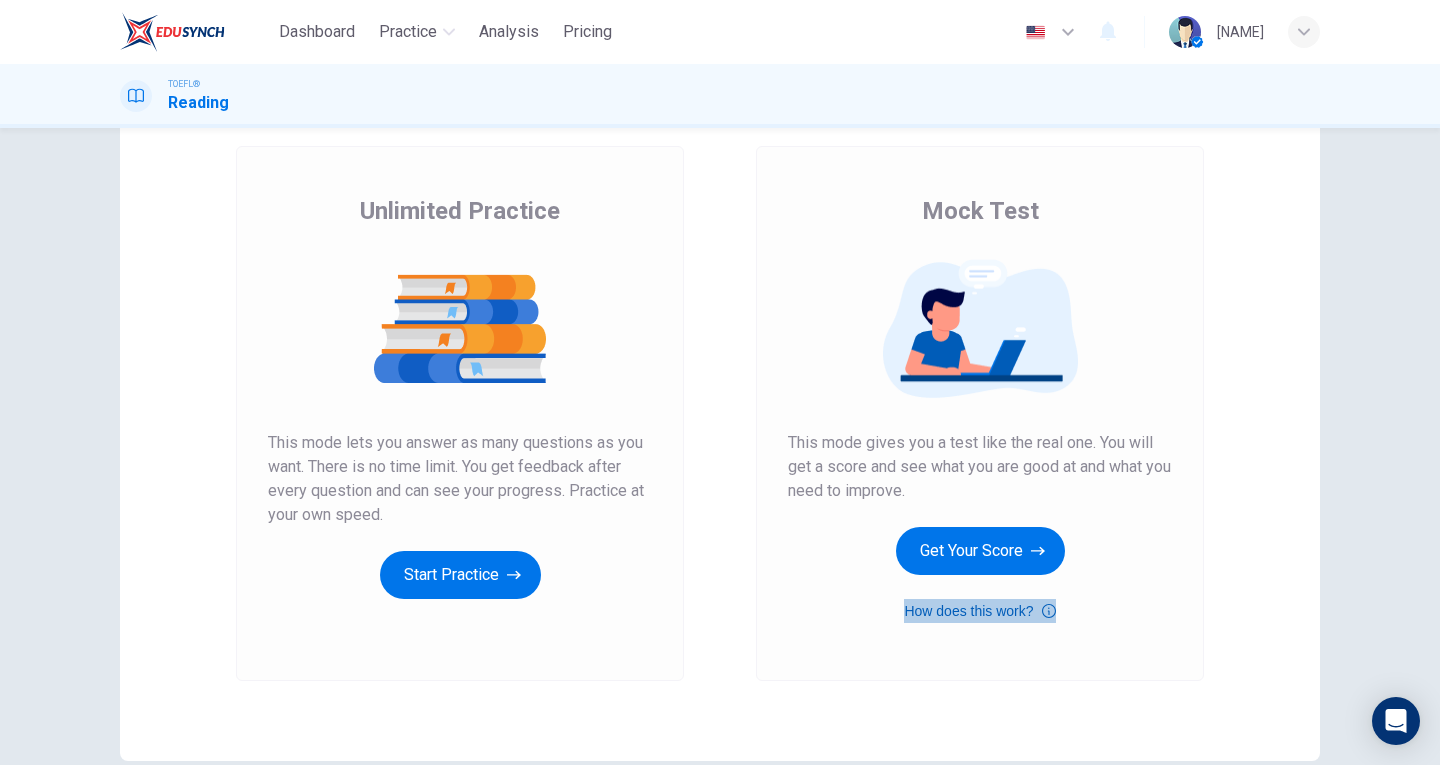 click on "How does this work?" at bounding box center [979, 611] 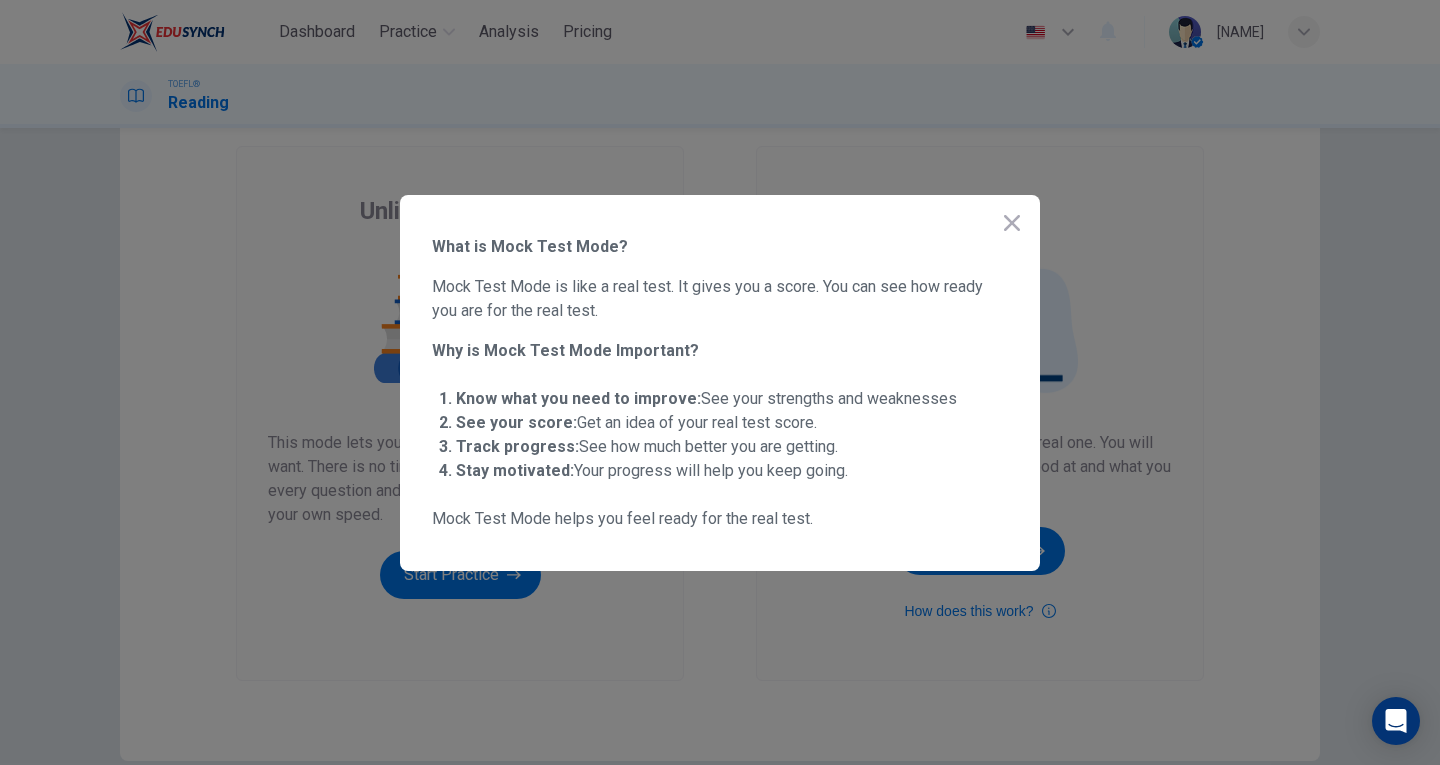 click 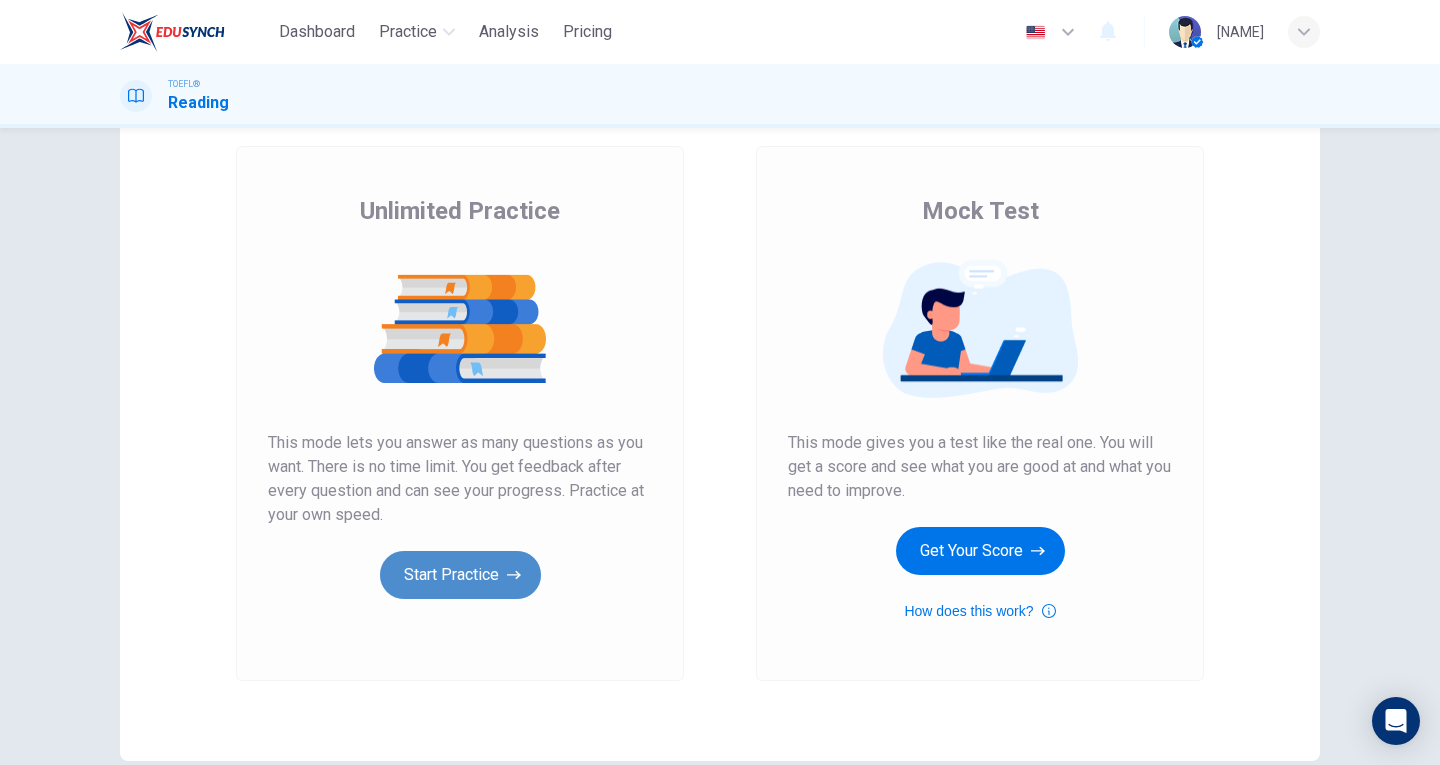 click on "Start Practice" at bounding box center [460, 575] 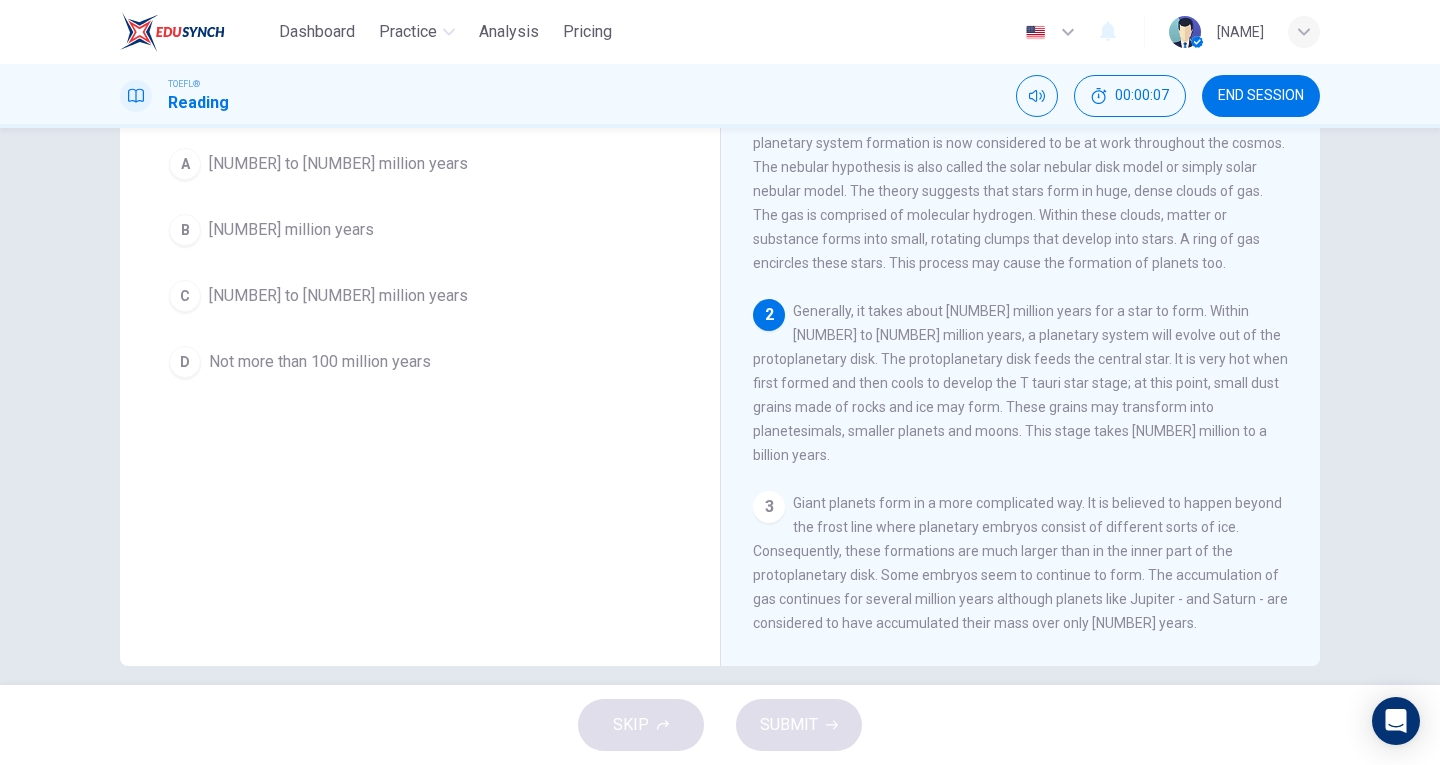 scroll, scrollTop: 0, scrollLeft: 0, axis: both 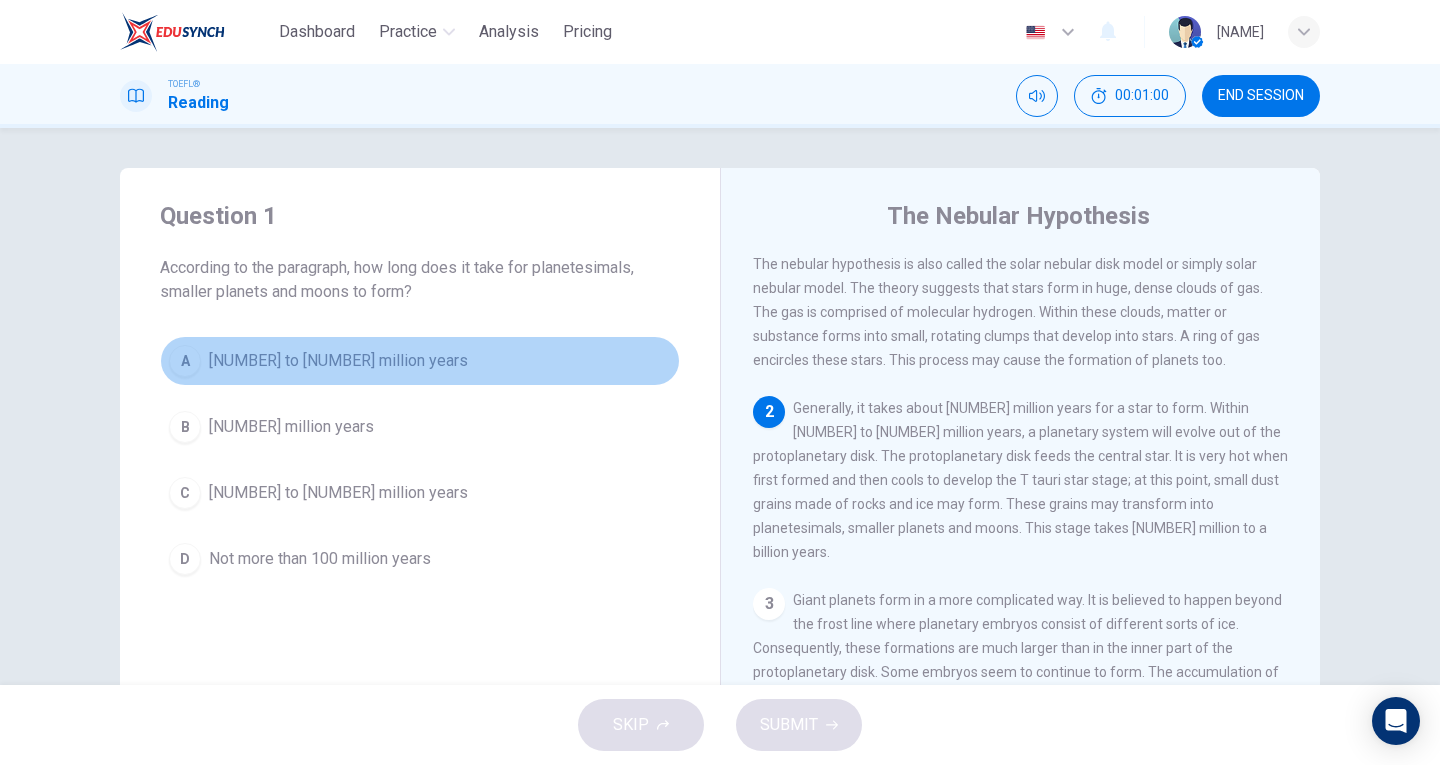 click on "[NUMBER] to [NUMBER] million years" at bounding box center [338, 361] 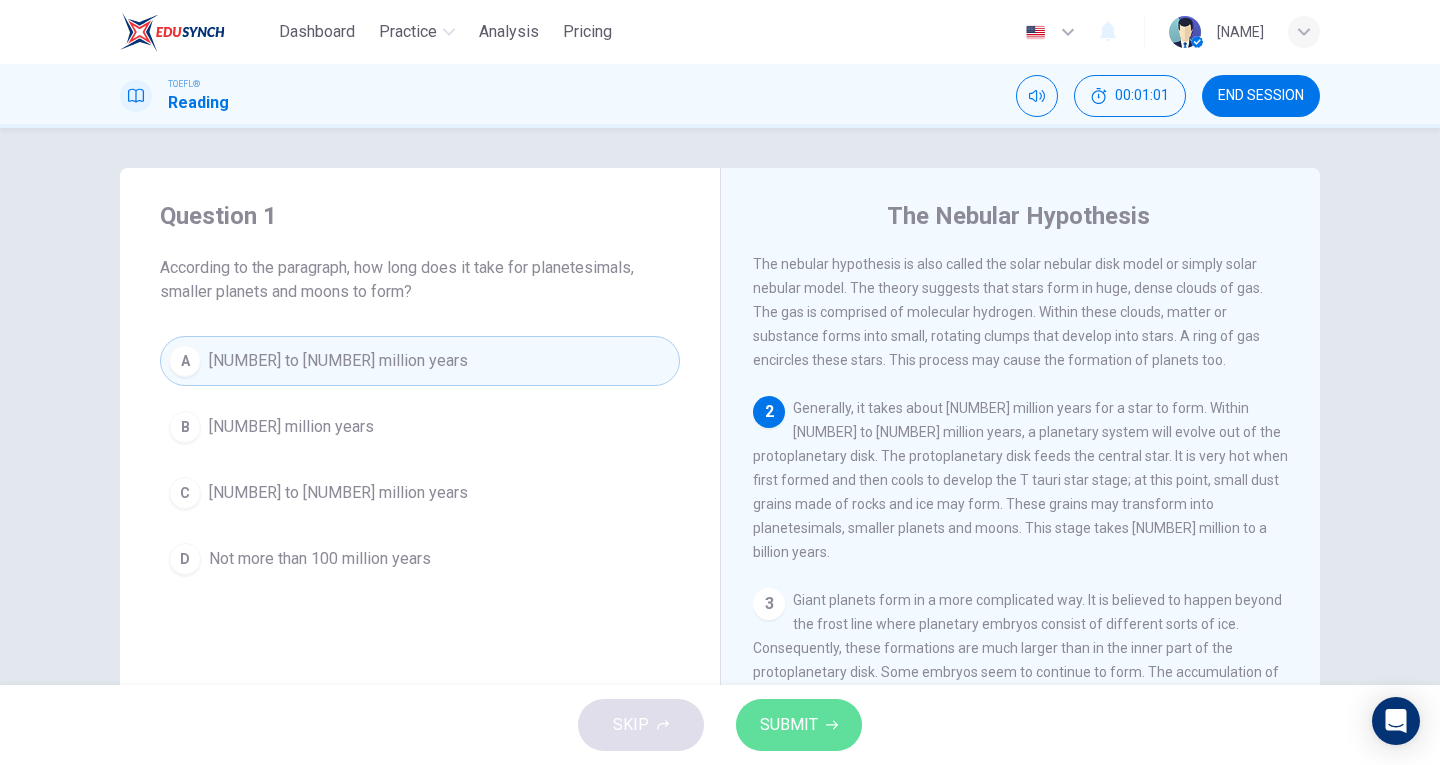click on "SUBMIT" at bounding box center [799, 725] 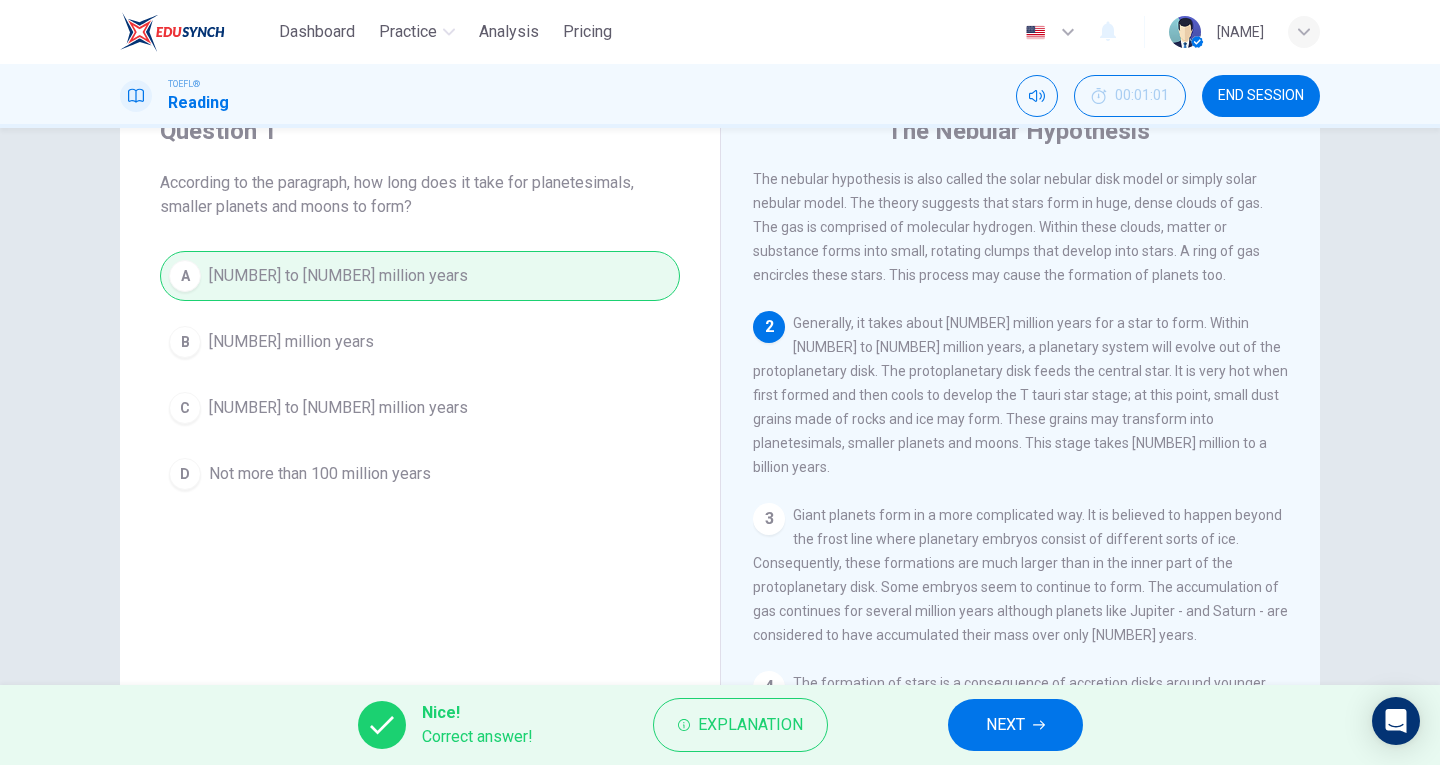 scroll, scrollTop: 90, scrollLeft: 0, axis: vertical 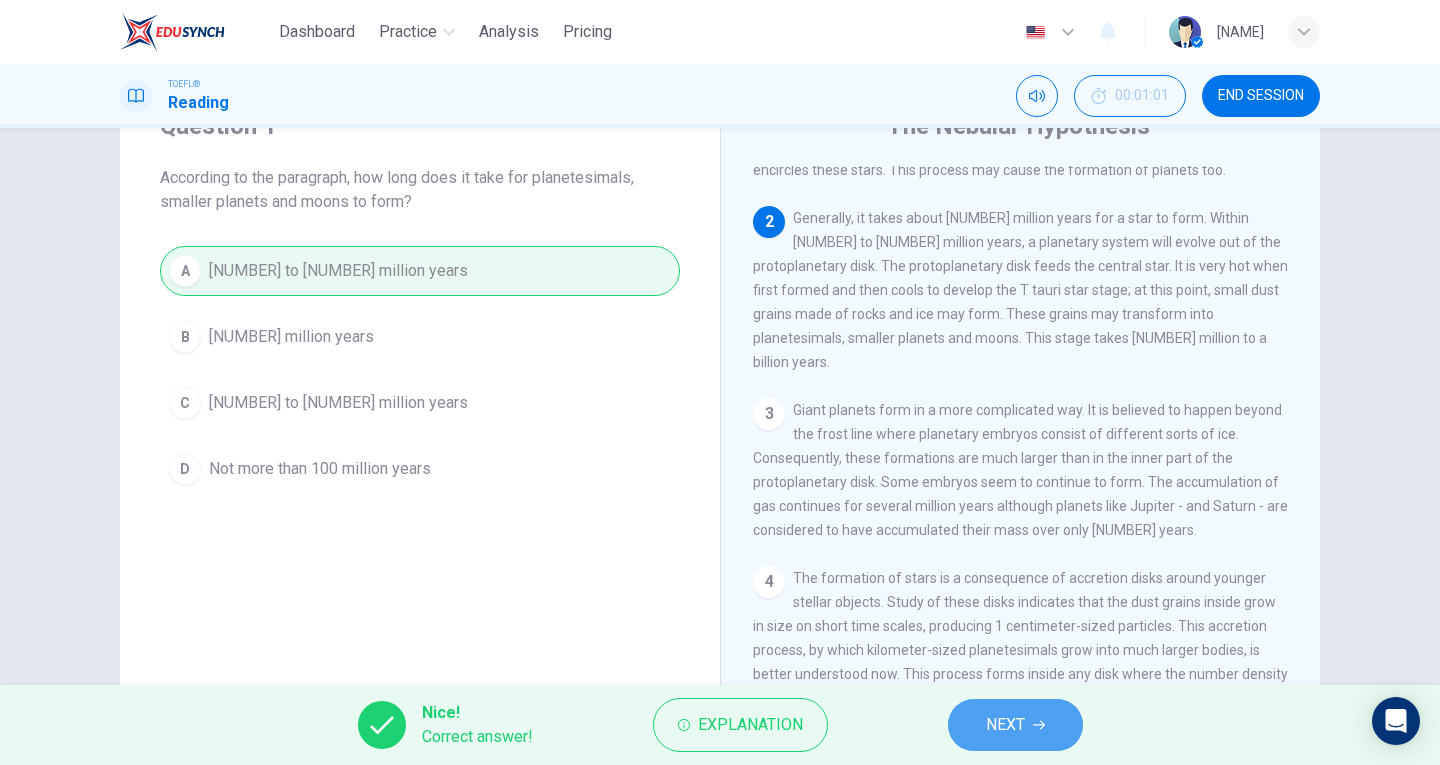 click on "NEXT" at bounding box center (1015, 725) 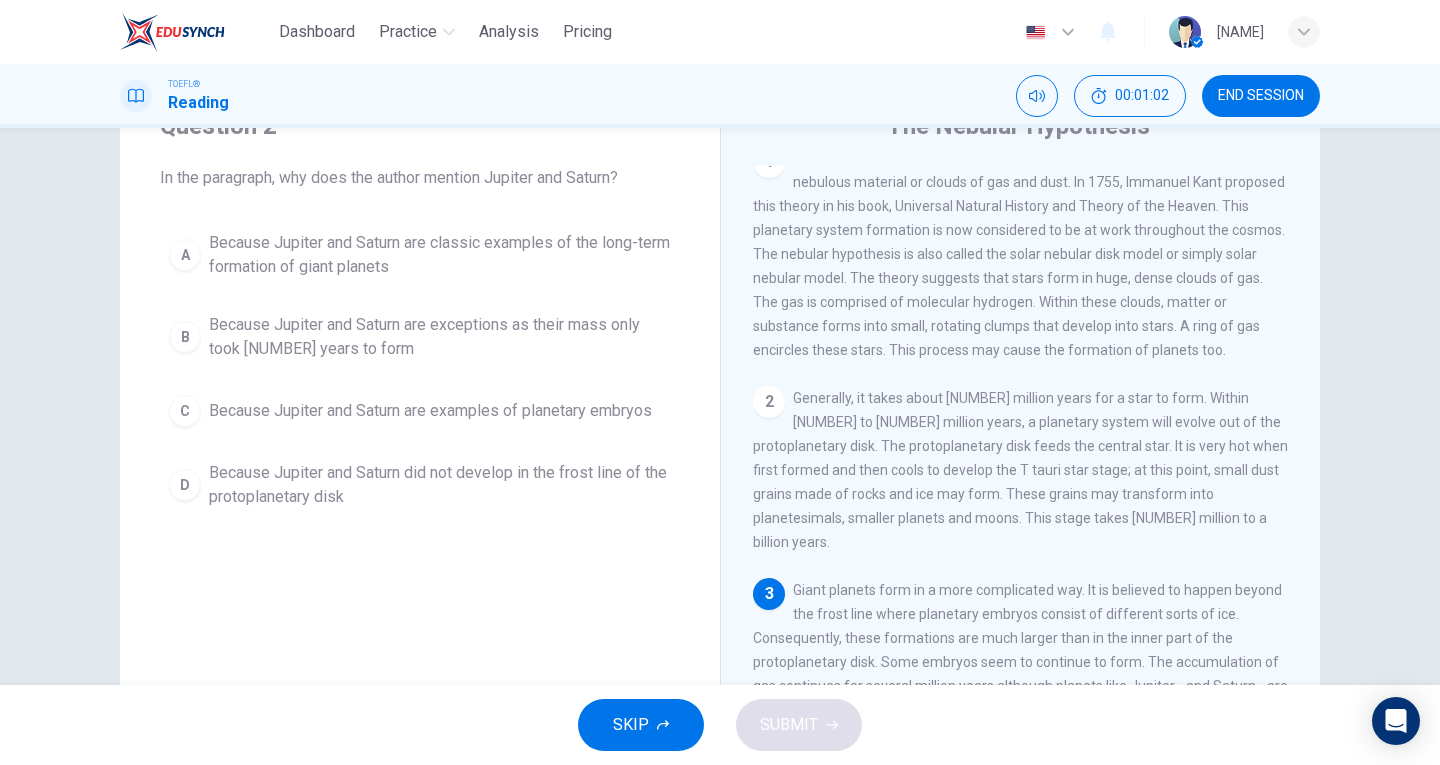 scroll, scrollTop: 0, scrollLeft: 0, axis: both 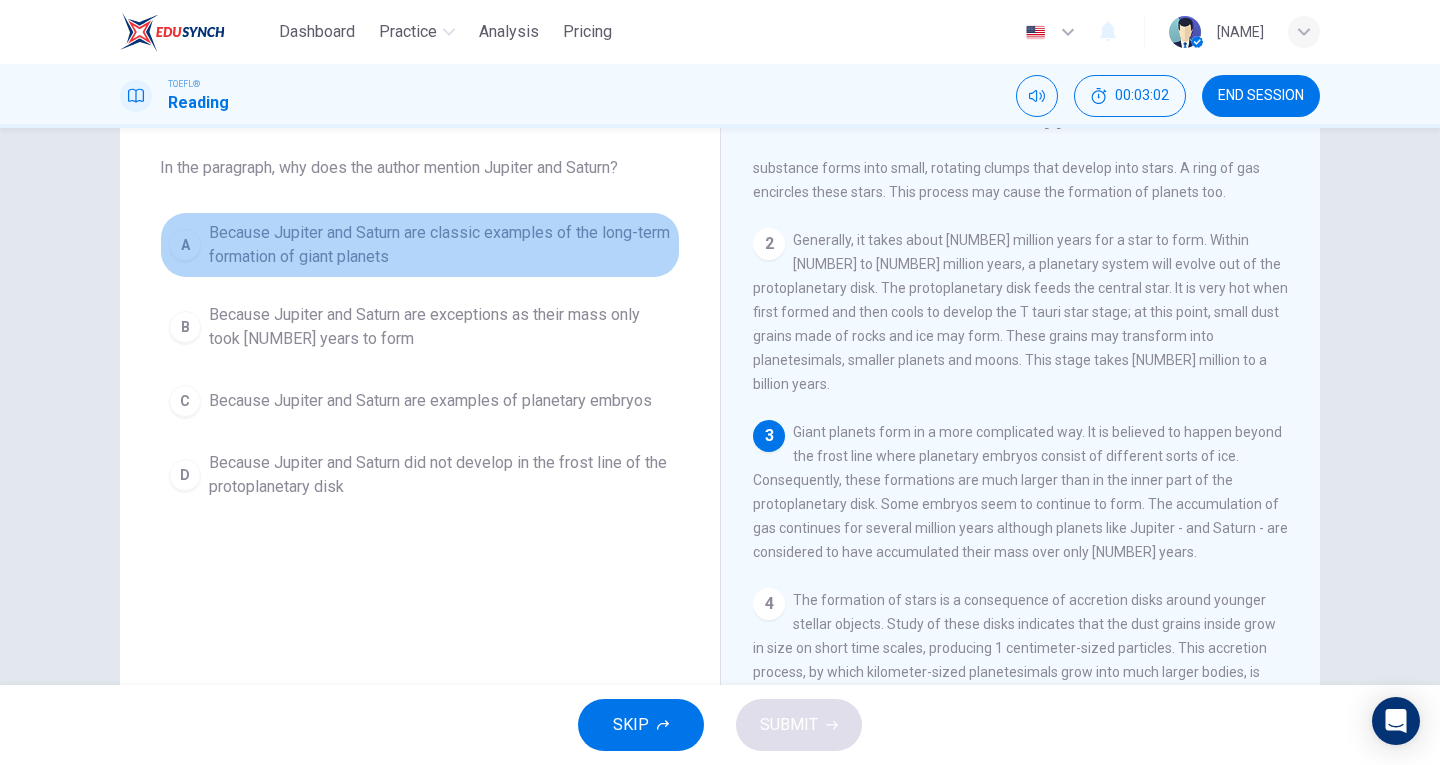 click on "Because Jupiter and Saturn are classic examples of the long-term formation of giant planets" at bounding box center [440, 245] 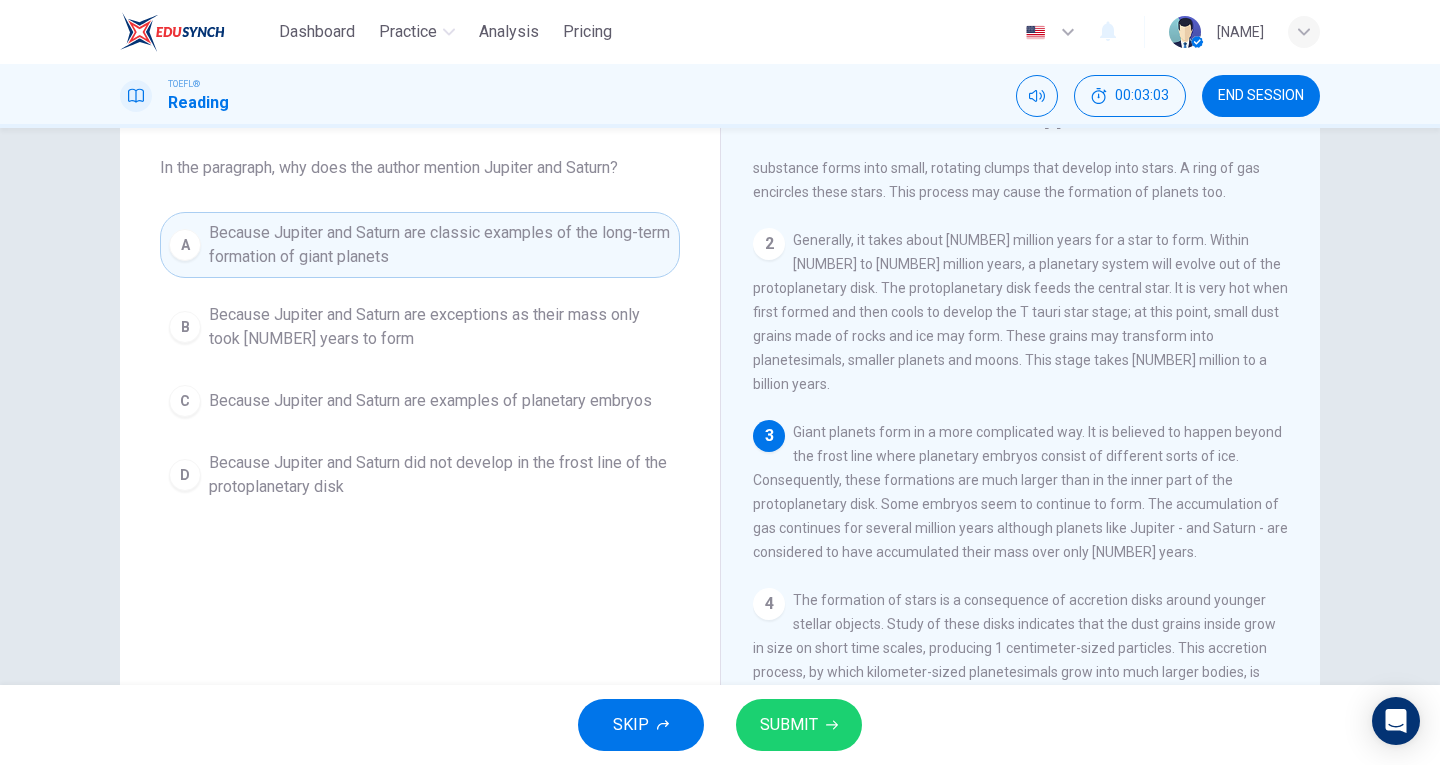 click on "SKIP SUBMIT" at bounding box center [720, 725] 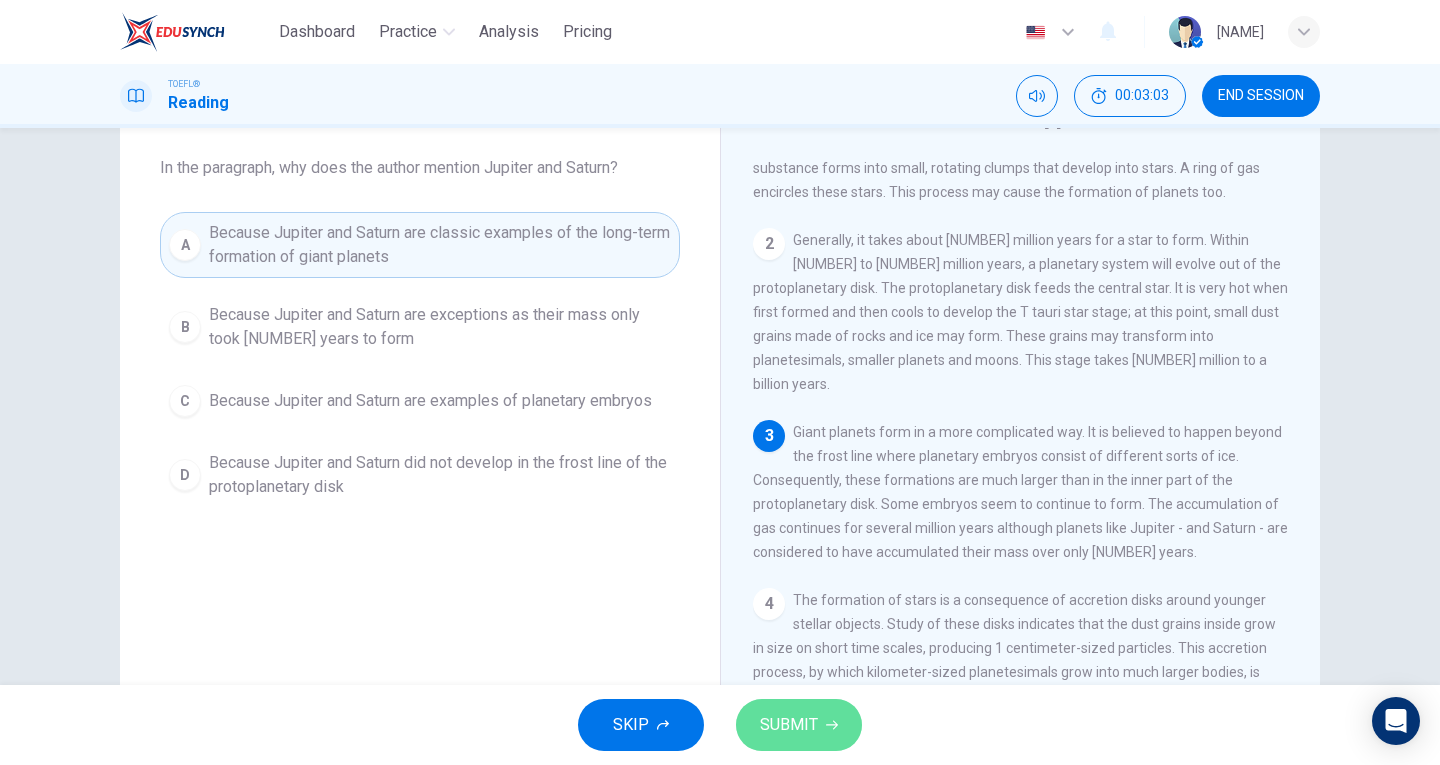 click on "SUBMIT" at bounding box center [799, 725] 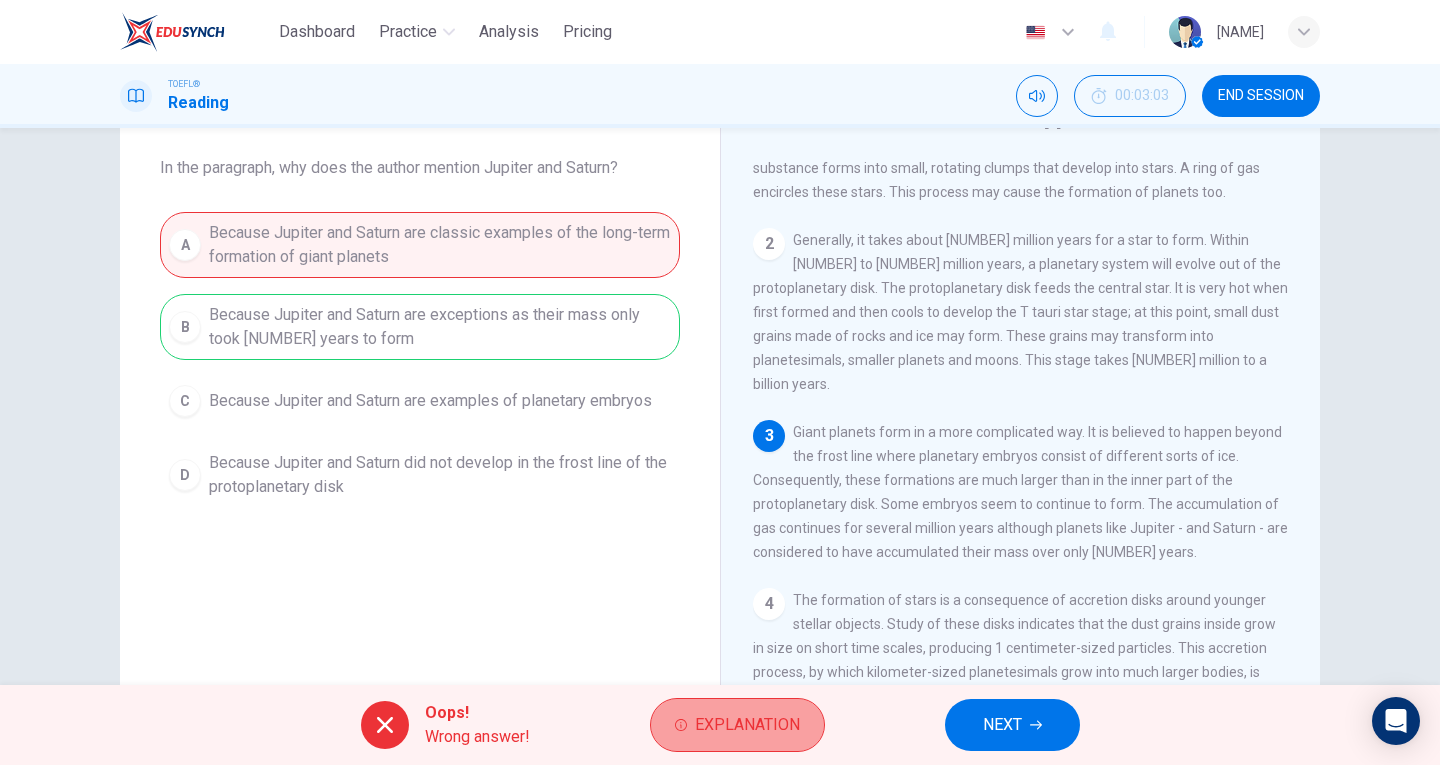click on "Explanation" at bounding box center (737, 725) 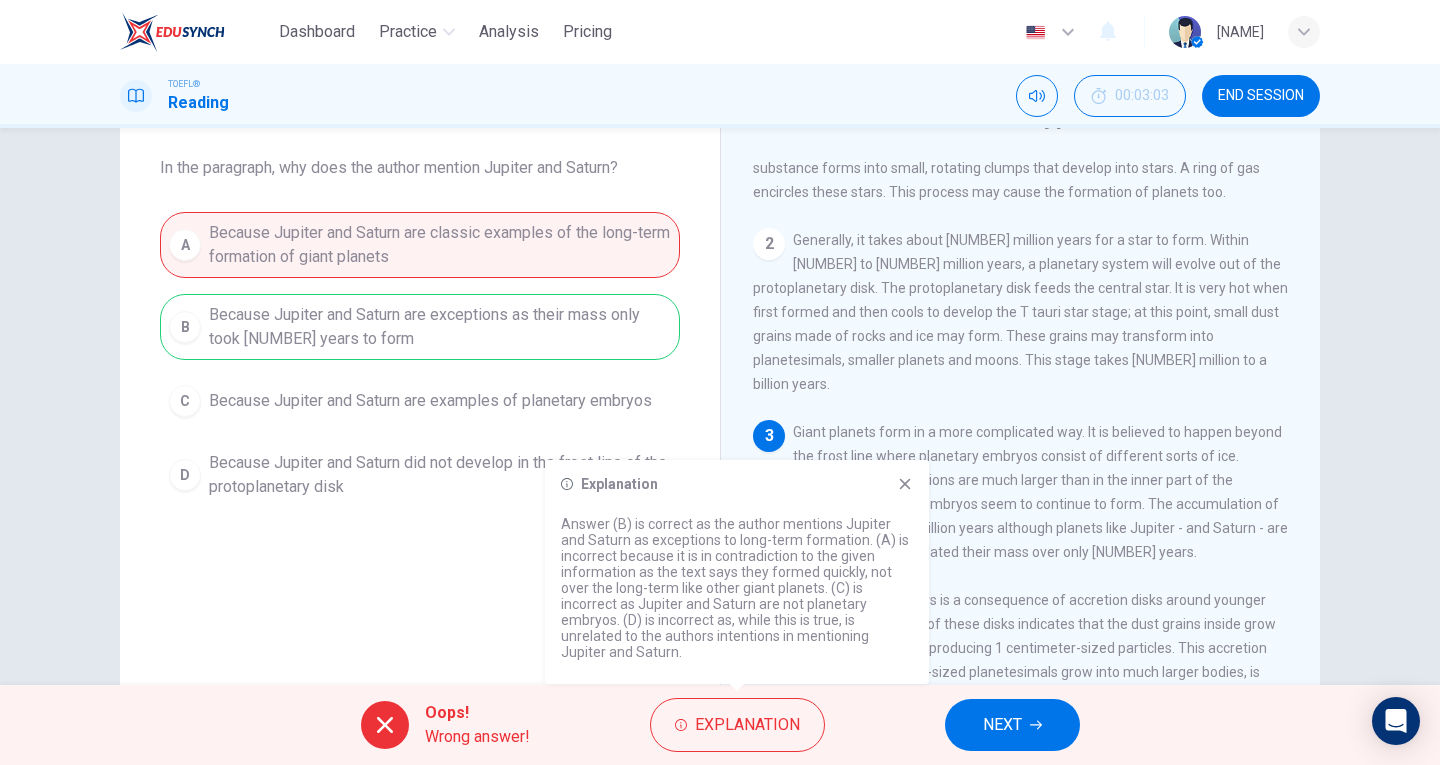 drag, startPoint x: 1420, startPoint y: 391, endPoint x: 1430, endPoint y: 424, distance: 34.48188 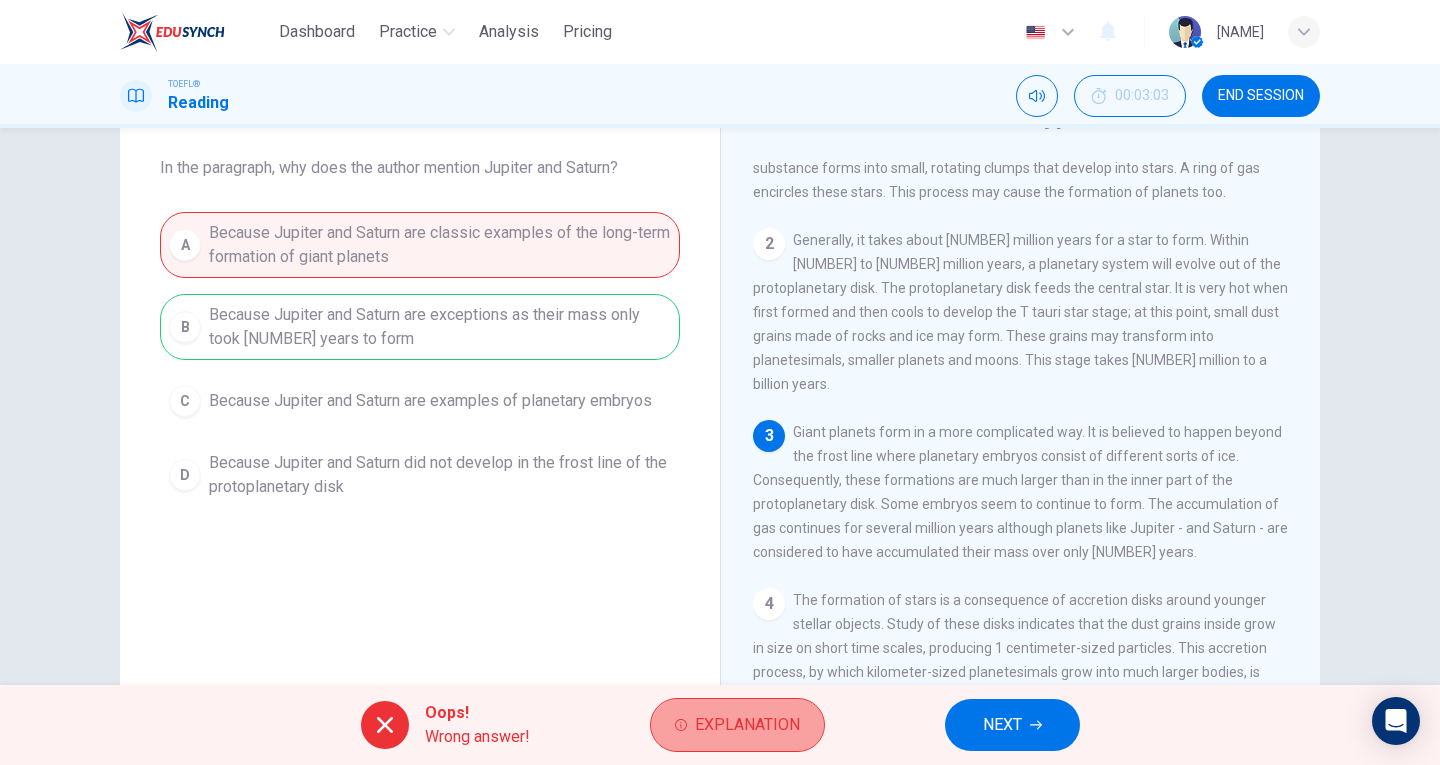 click on "Explanation" at bounding box center (747, 725) 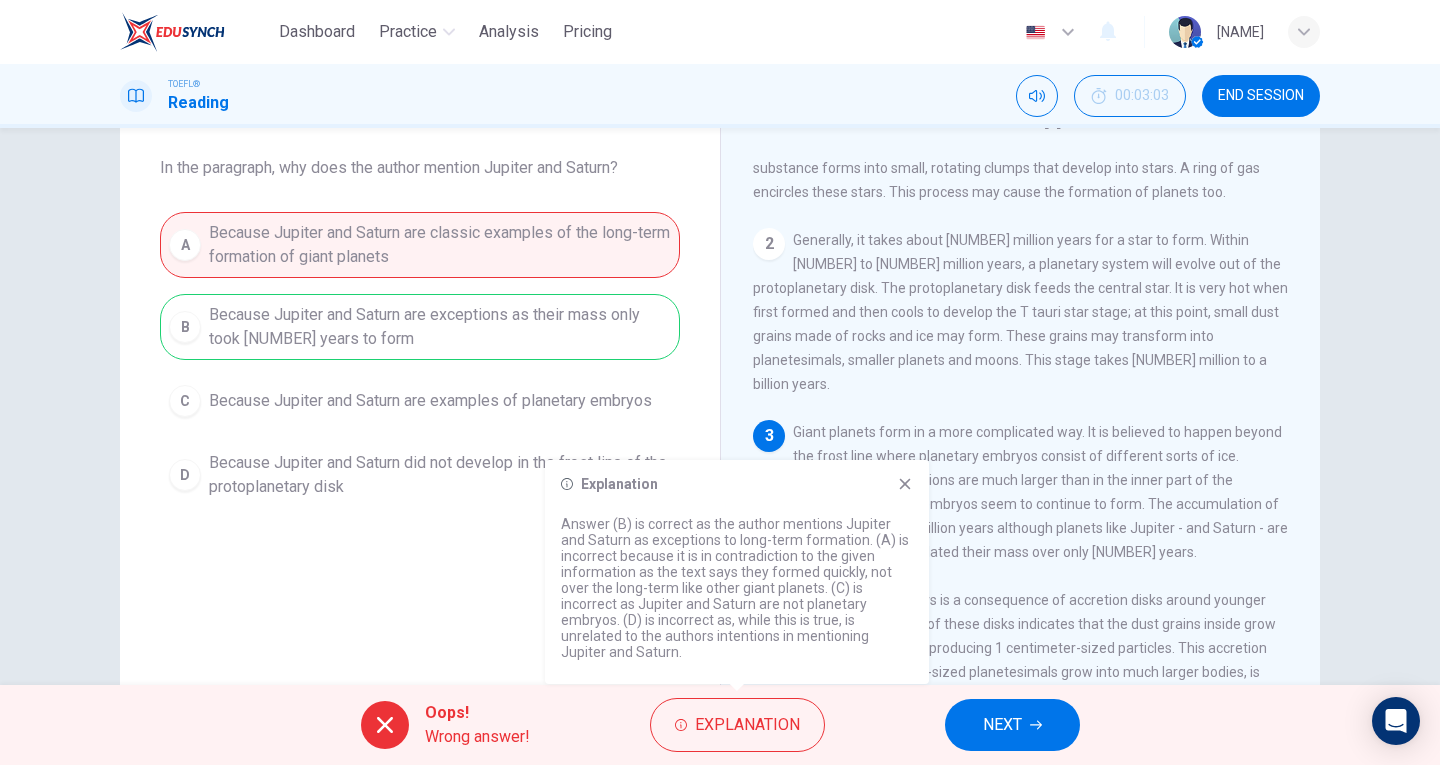 click 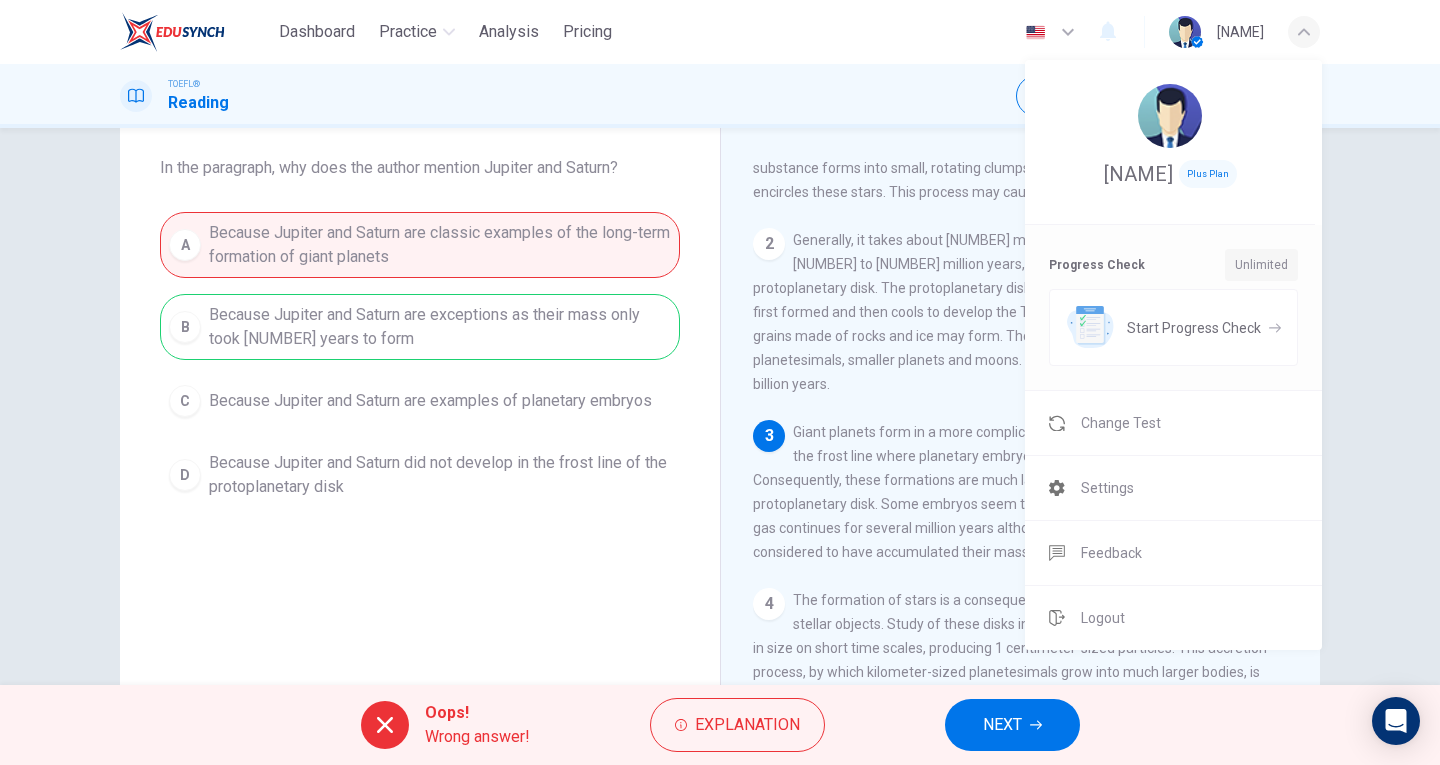 click at bounding box center [720, 382] 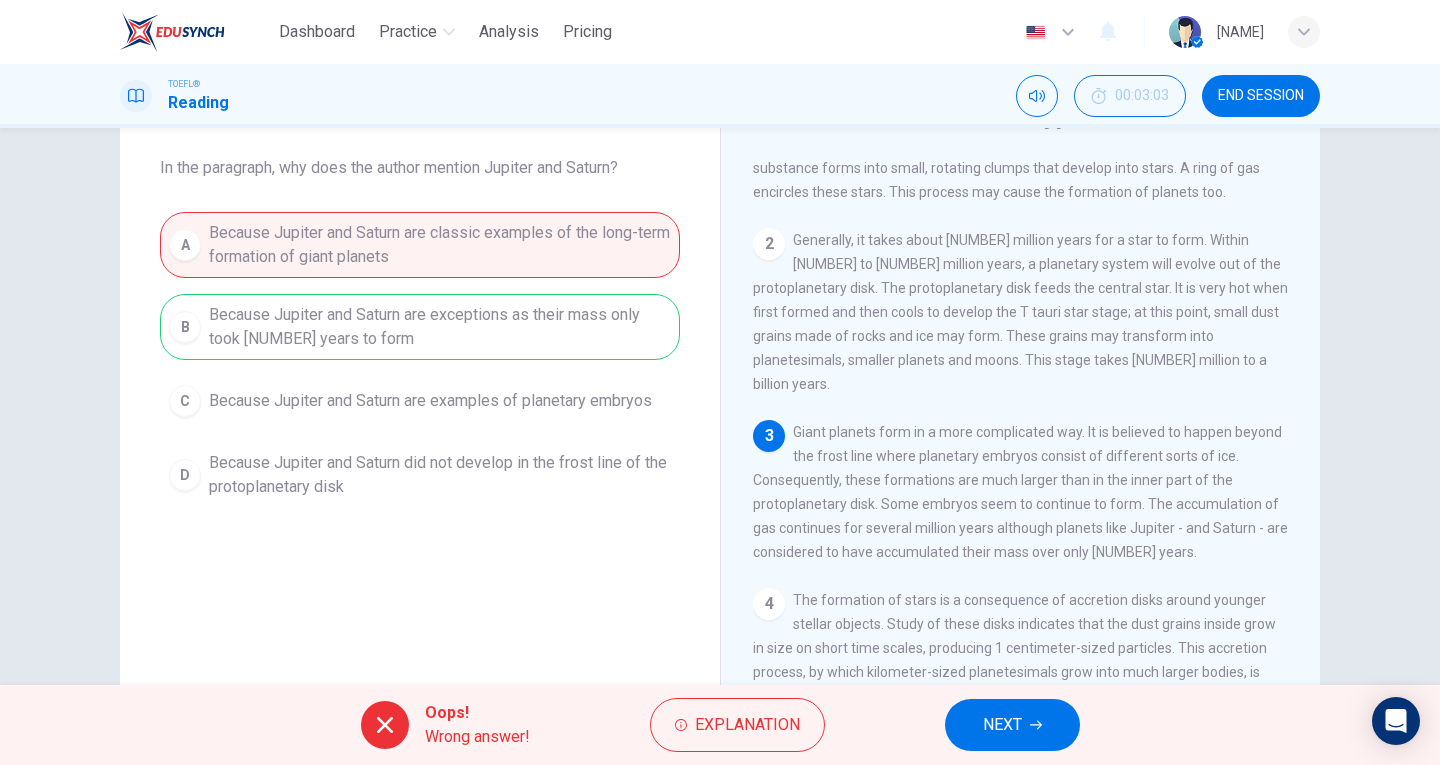 drag, startPoint x: 1288, startPoint y: 92, endPoint x: 794, endPoint y: 128, distance: 495.31 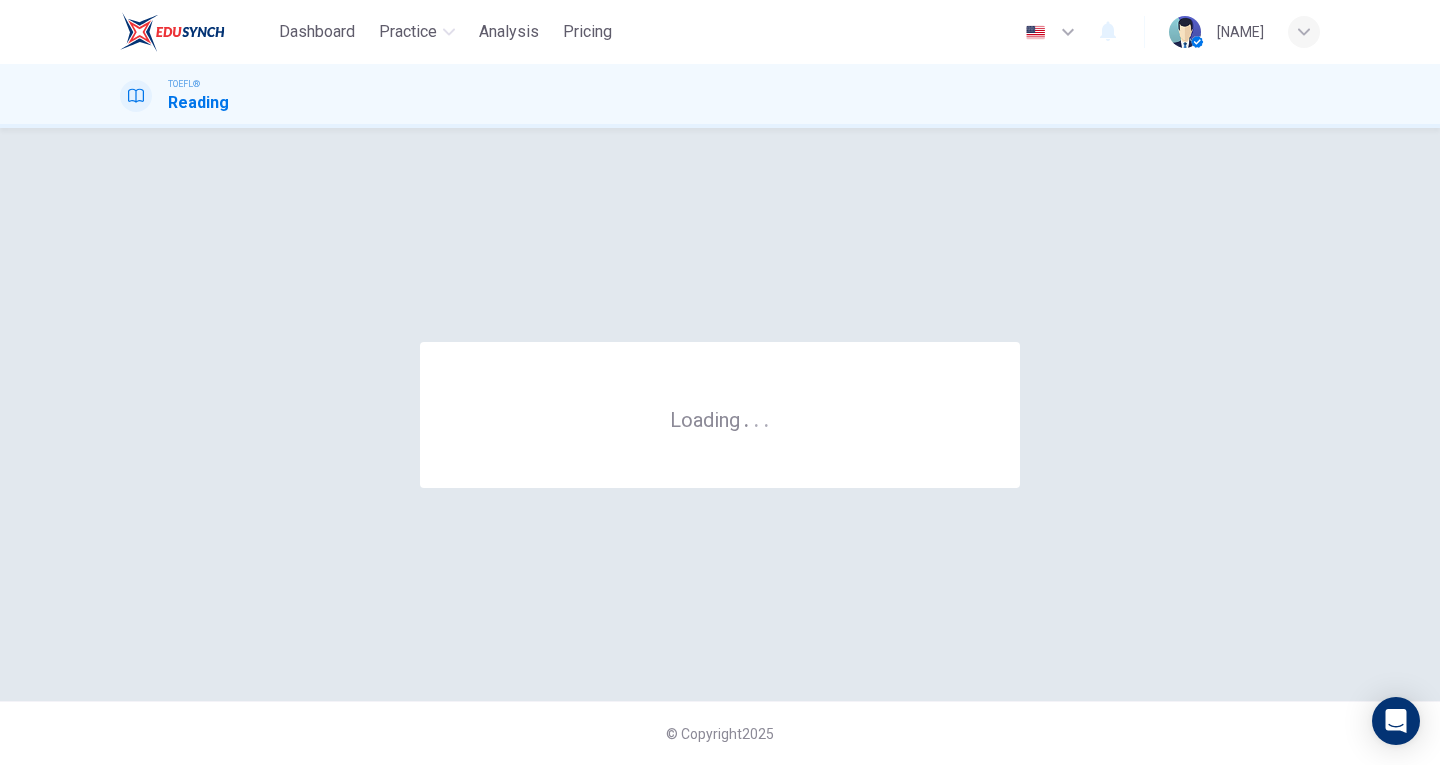 scroll, scrollTop: 0, scrollLeft: 0, axis: both 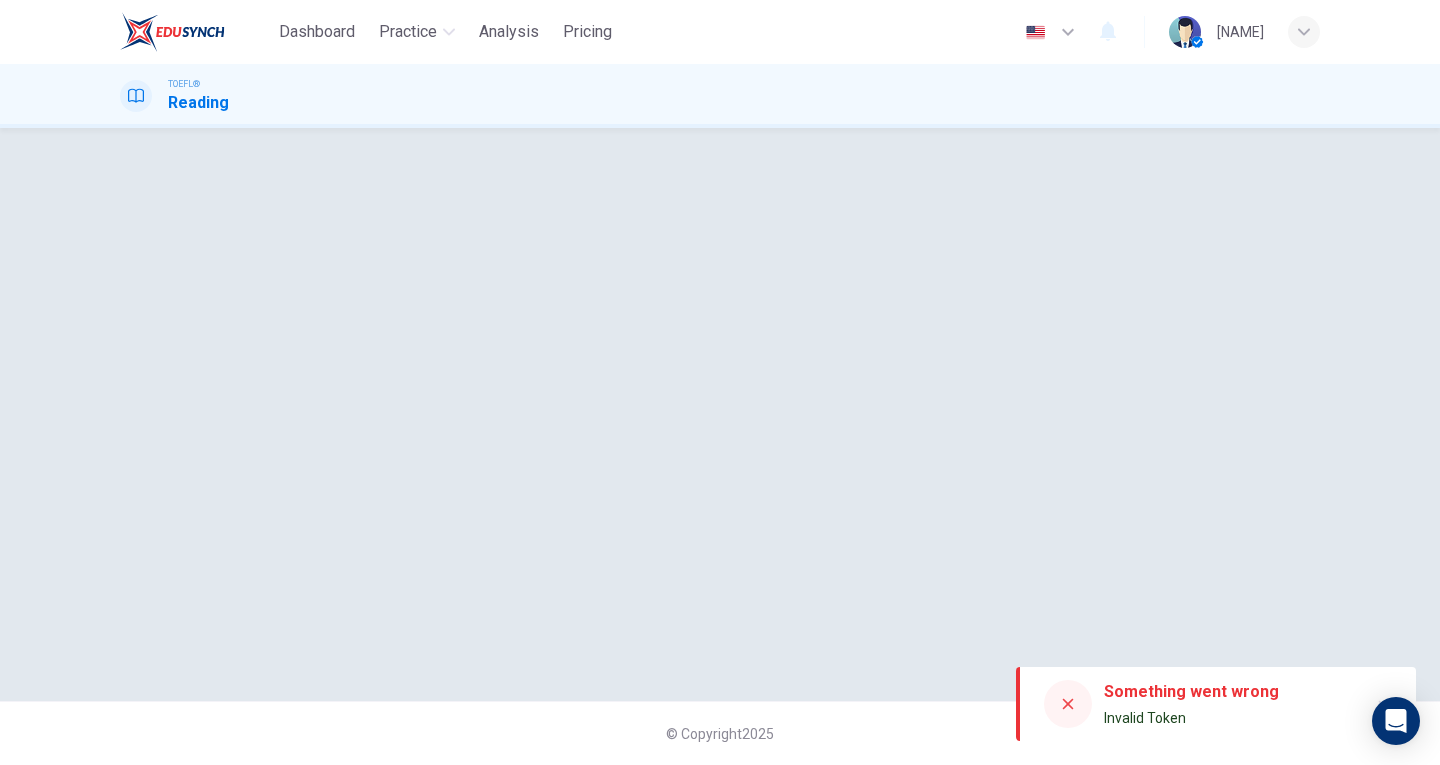 click at bounding box center [1068, 704] 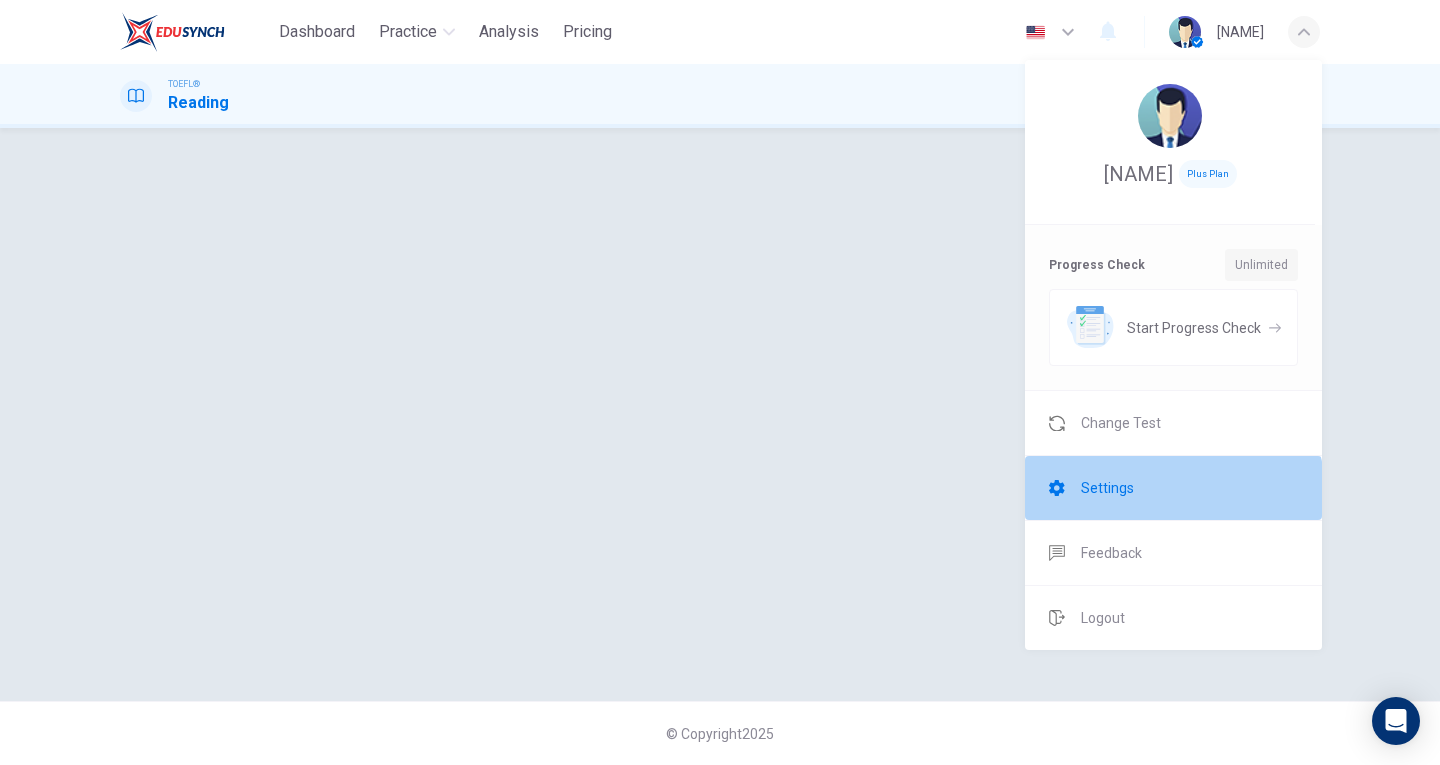 click on "Settings" at bounding box center (1173, 488) 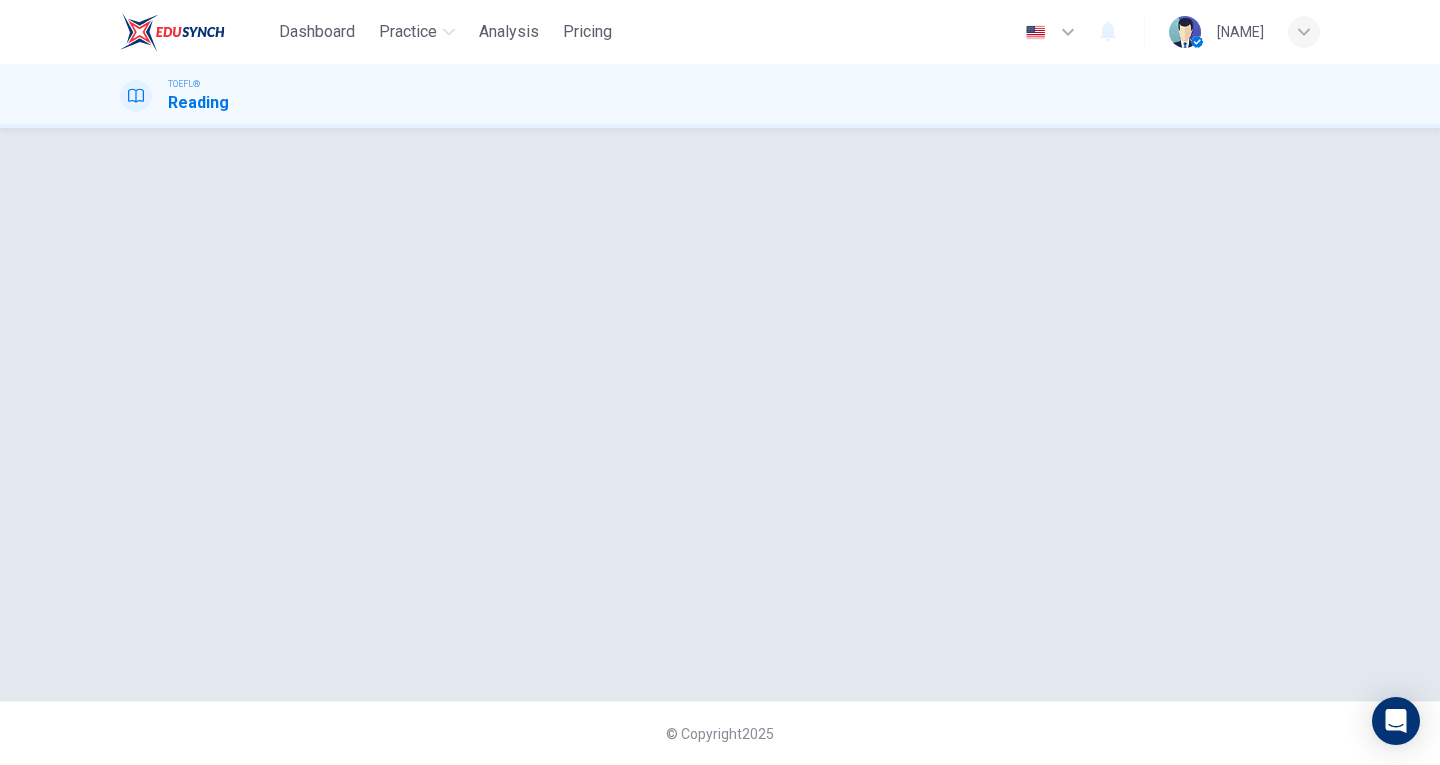 click on "TOEFL®" at bounding box center (184, 84) 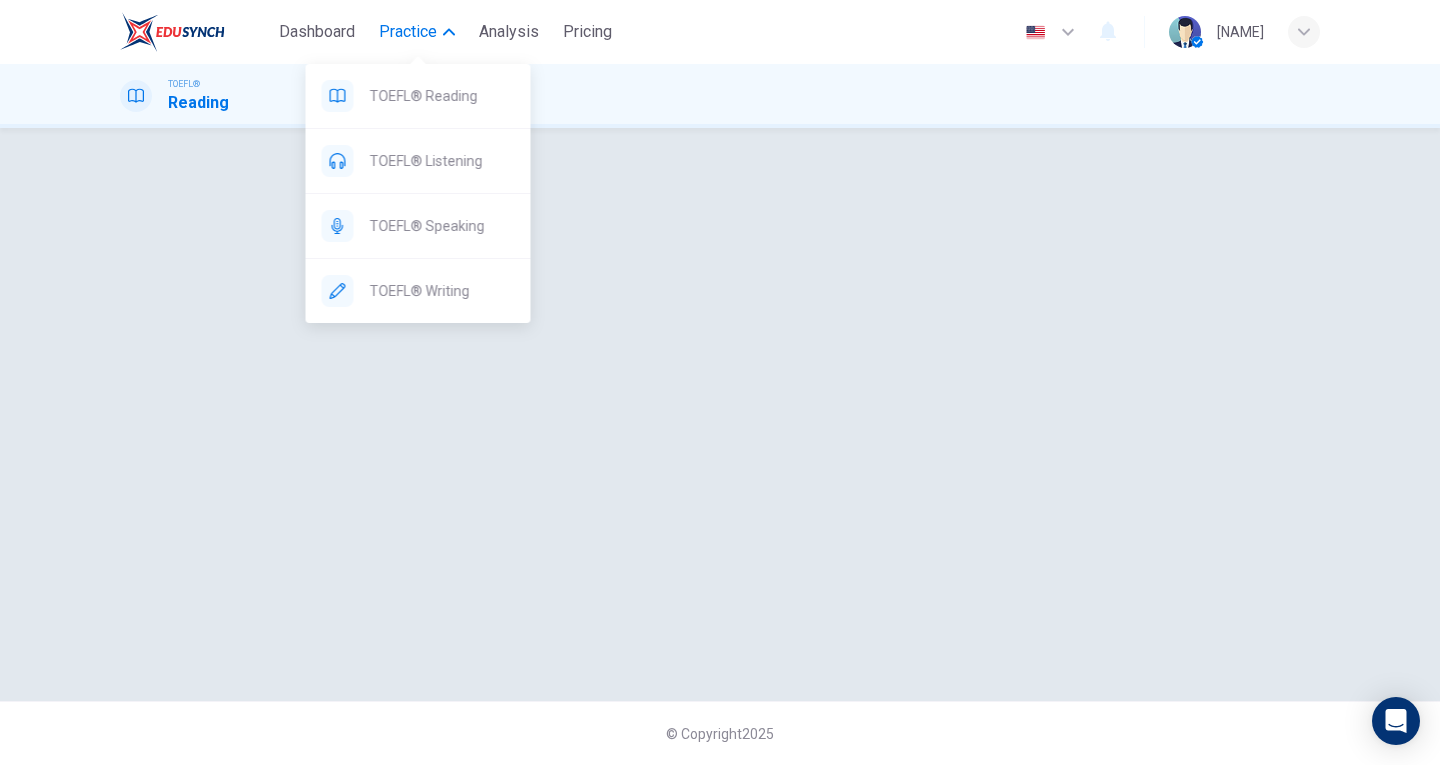 click on "Practice" at bounding box center (408, 32) 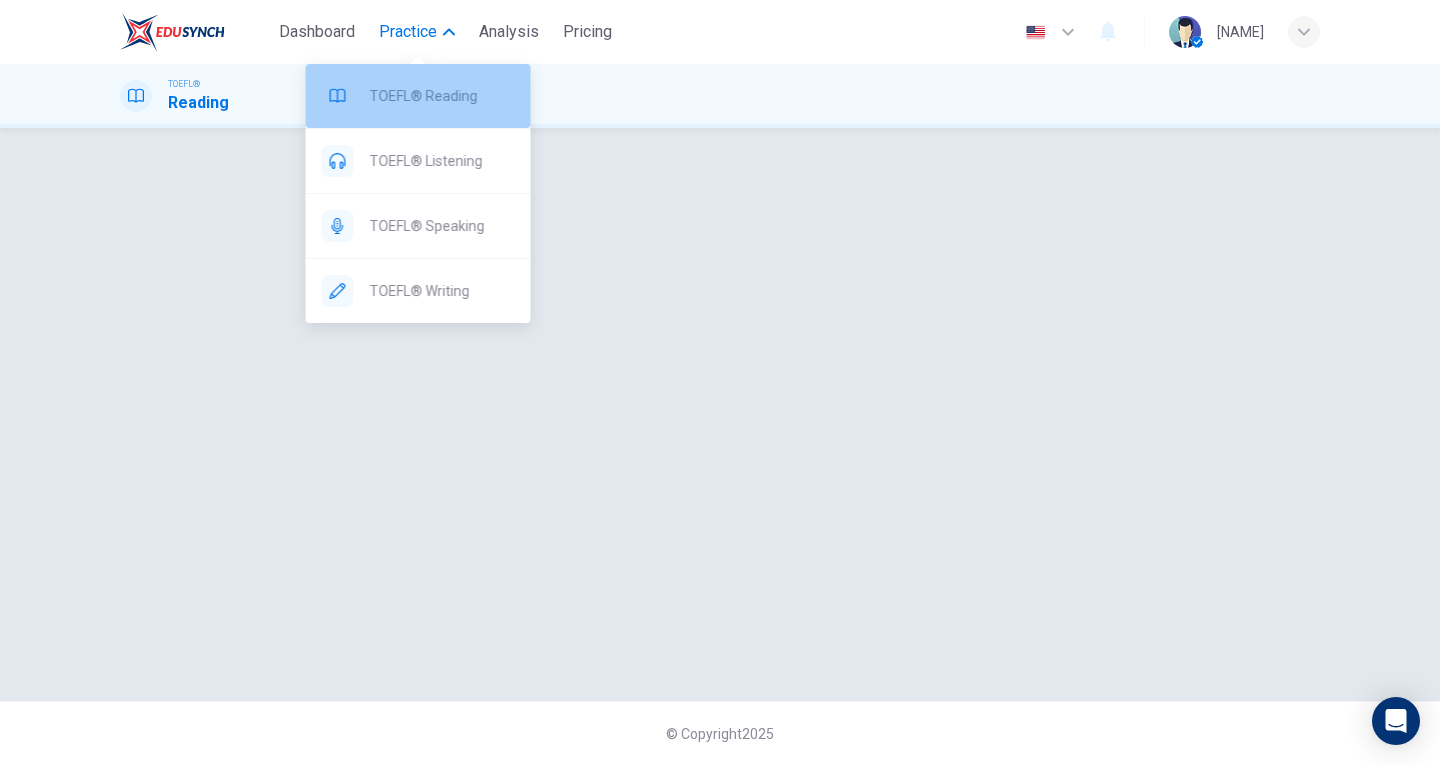 click on "TOEFL® Reading" at bounding box center [442, 96] 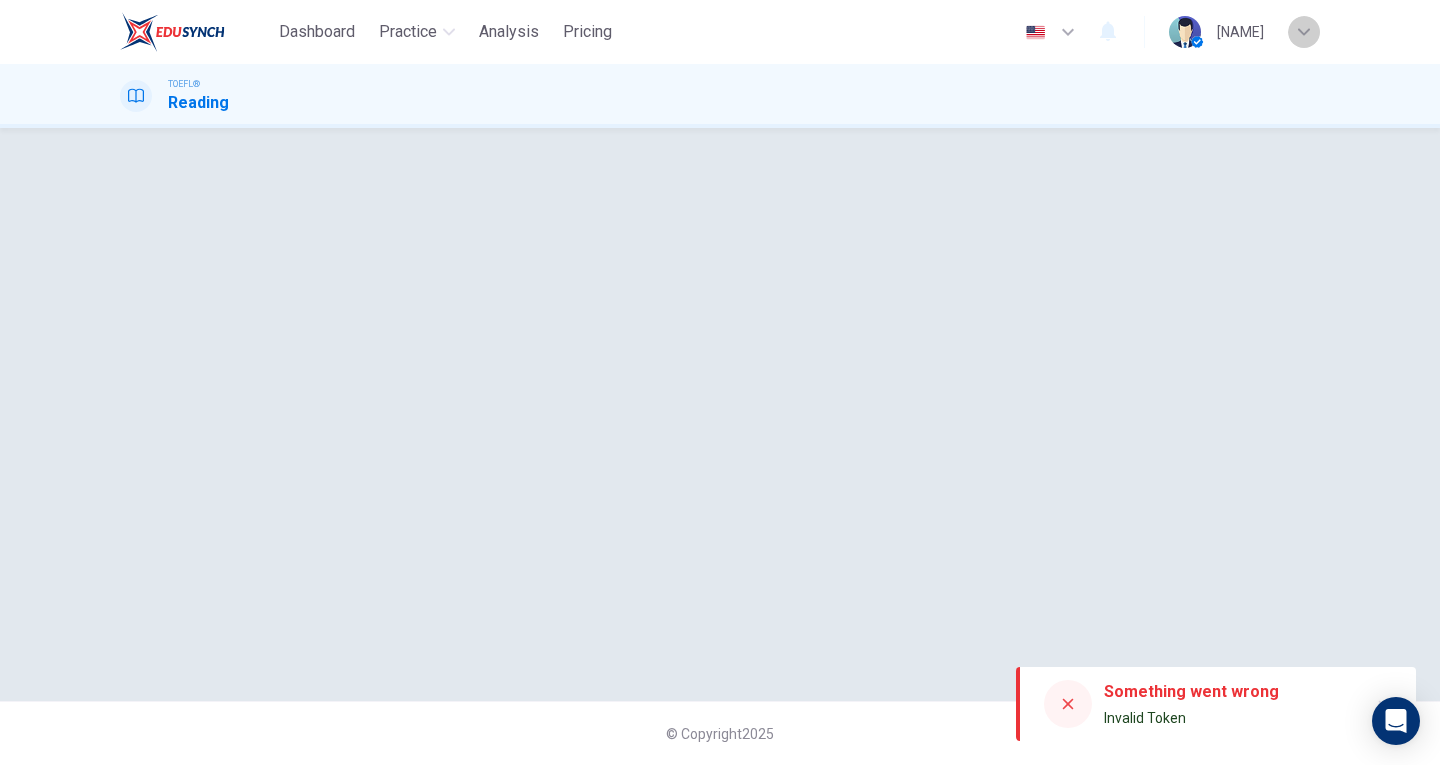 click at bounding box center [1304, 32] 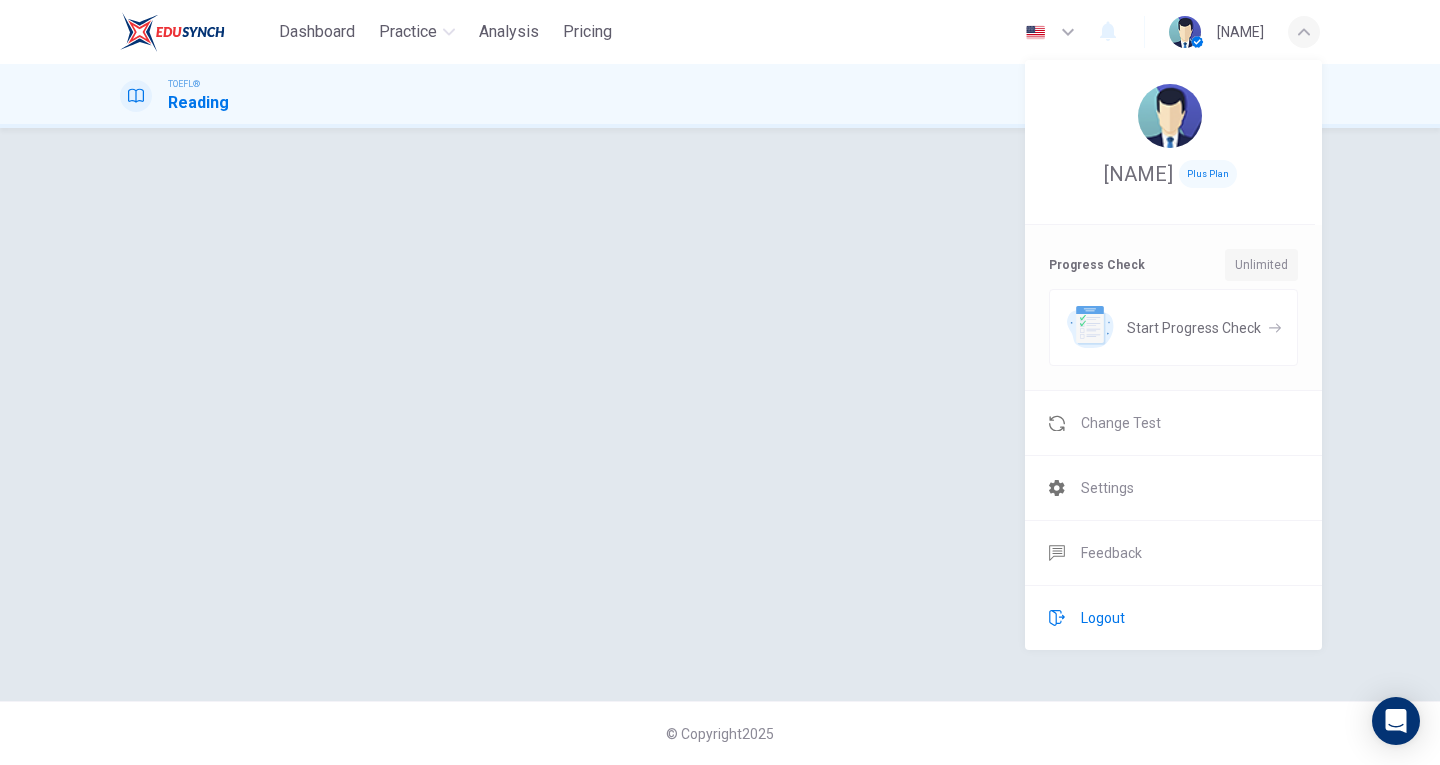 click on "Logout" at bounding box center (1103, 618) 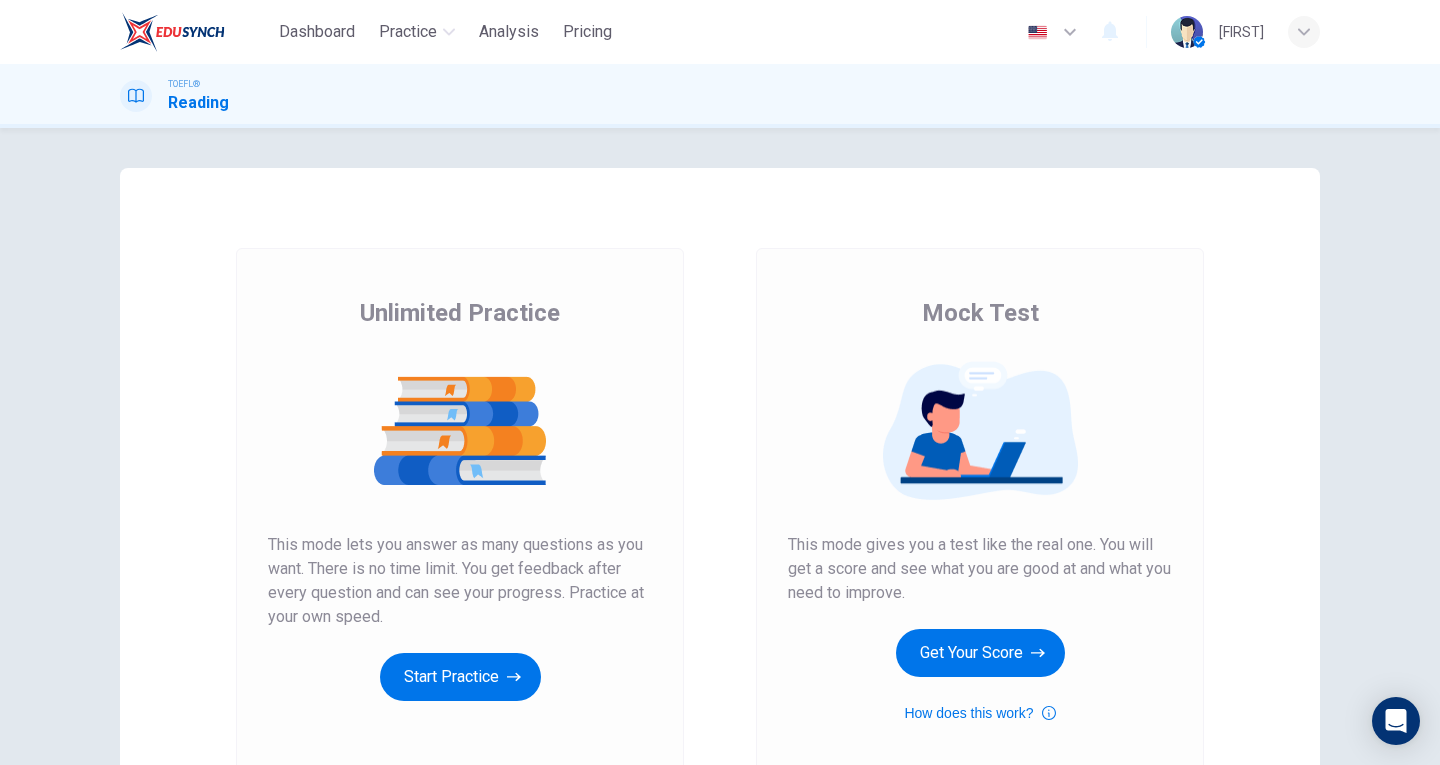 scroll, scrollTop: 0, scrollLeft: 0, axis: both 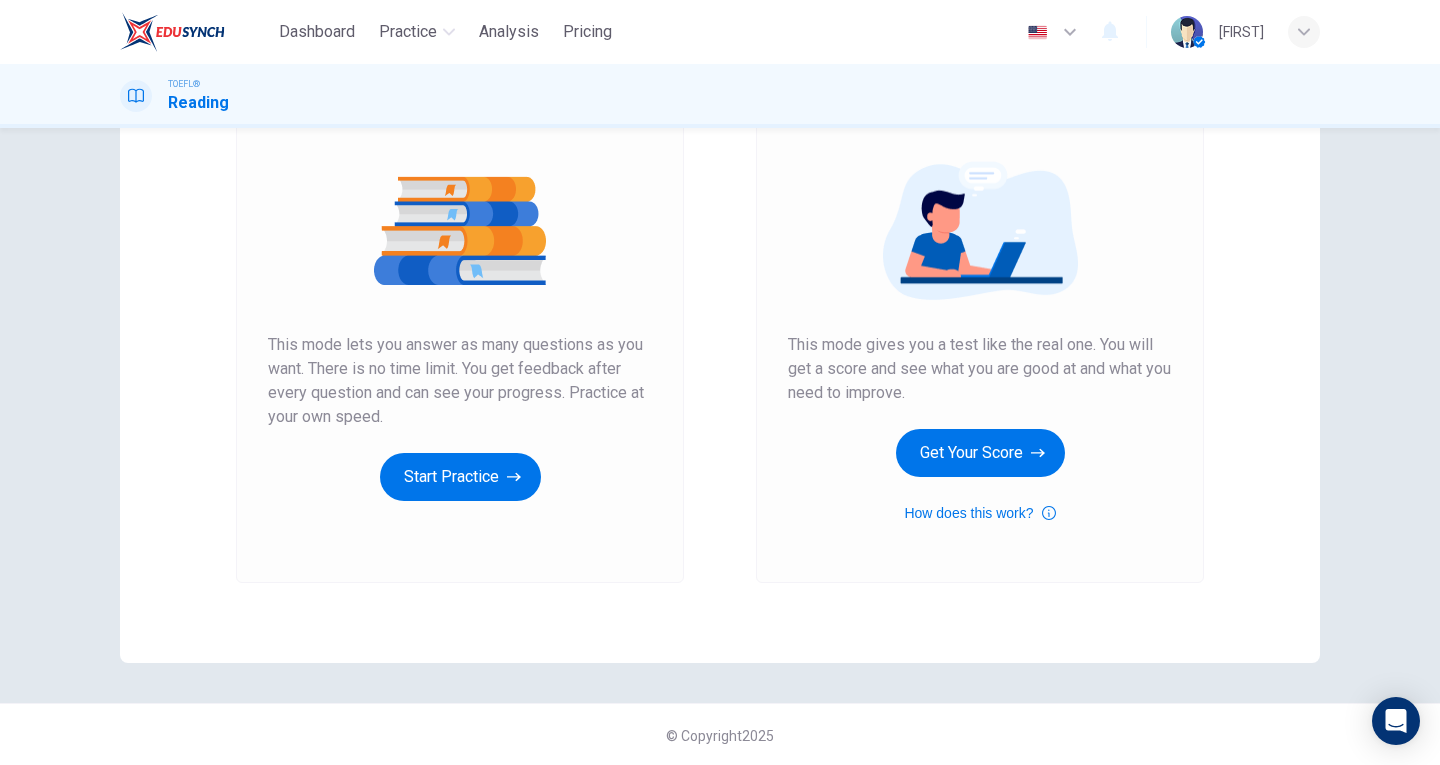 click on "Unlimited Dashboard Practice Analysis Pricing English en [FIRST]" at bounding box center (720, 32) 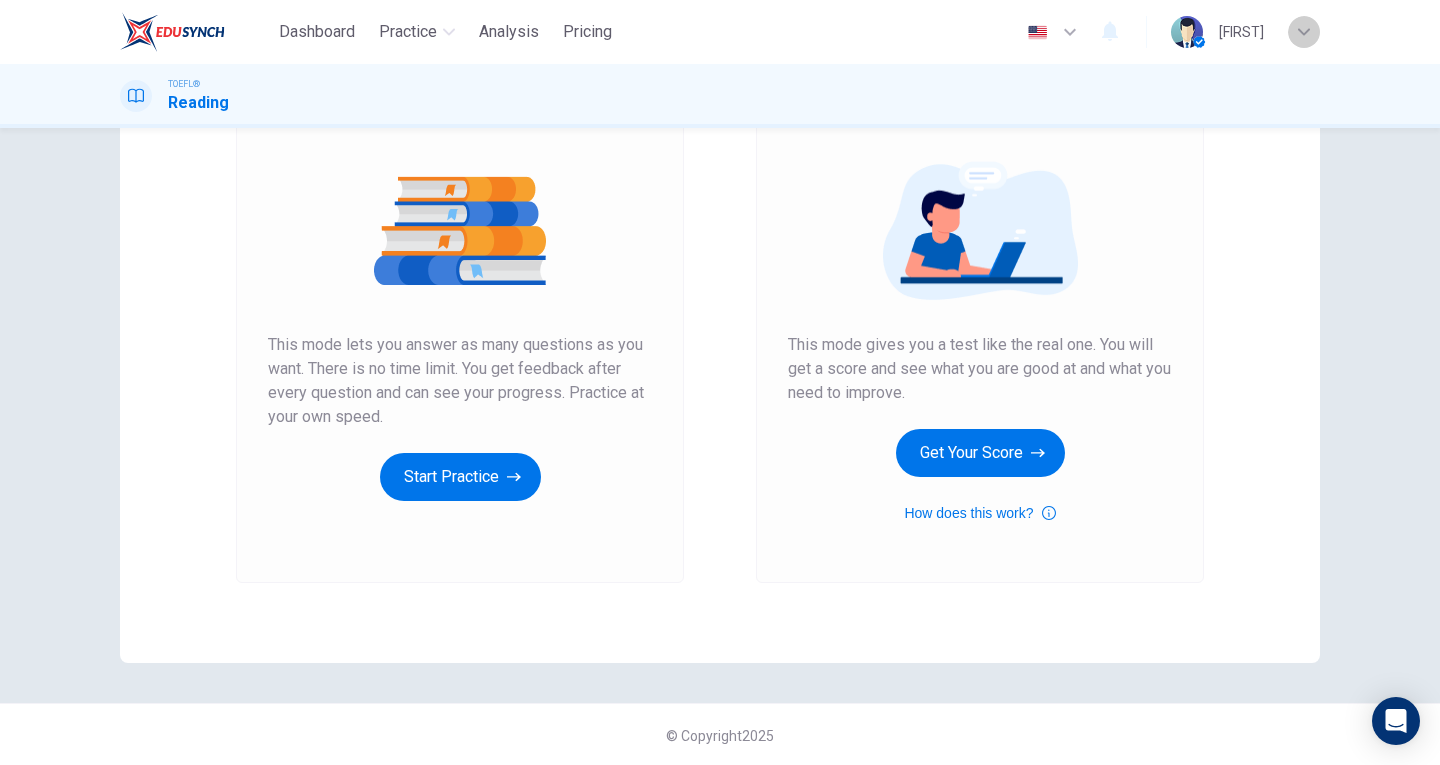 click at bounding box center (1304, 32) 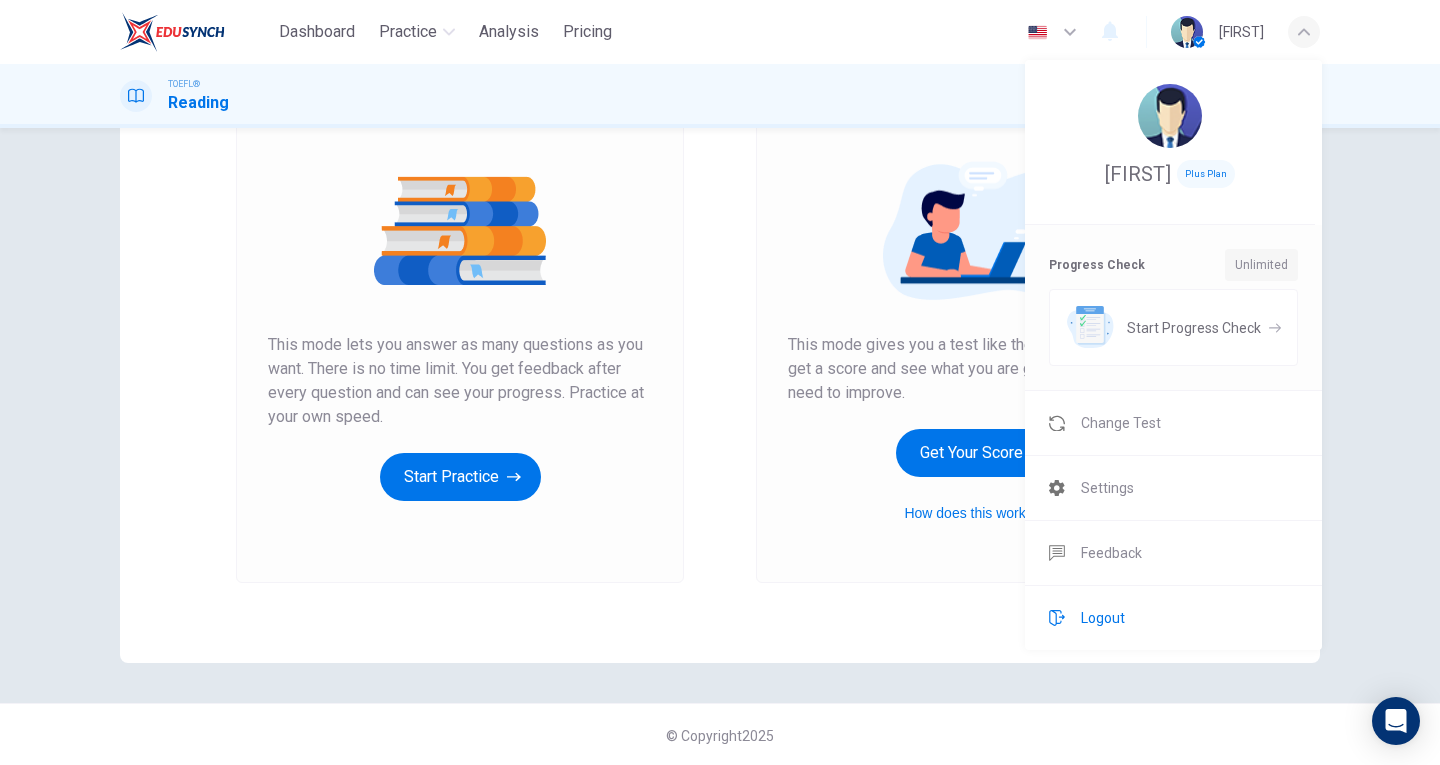 click on "Logout" at bounding box center [1103, 618] 